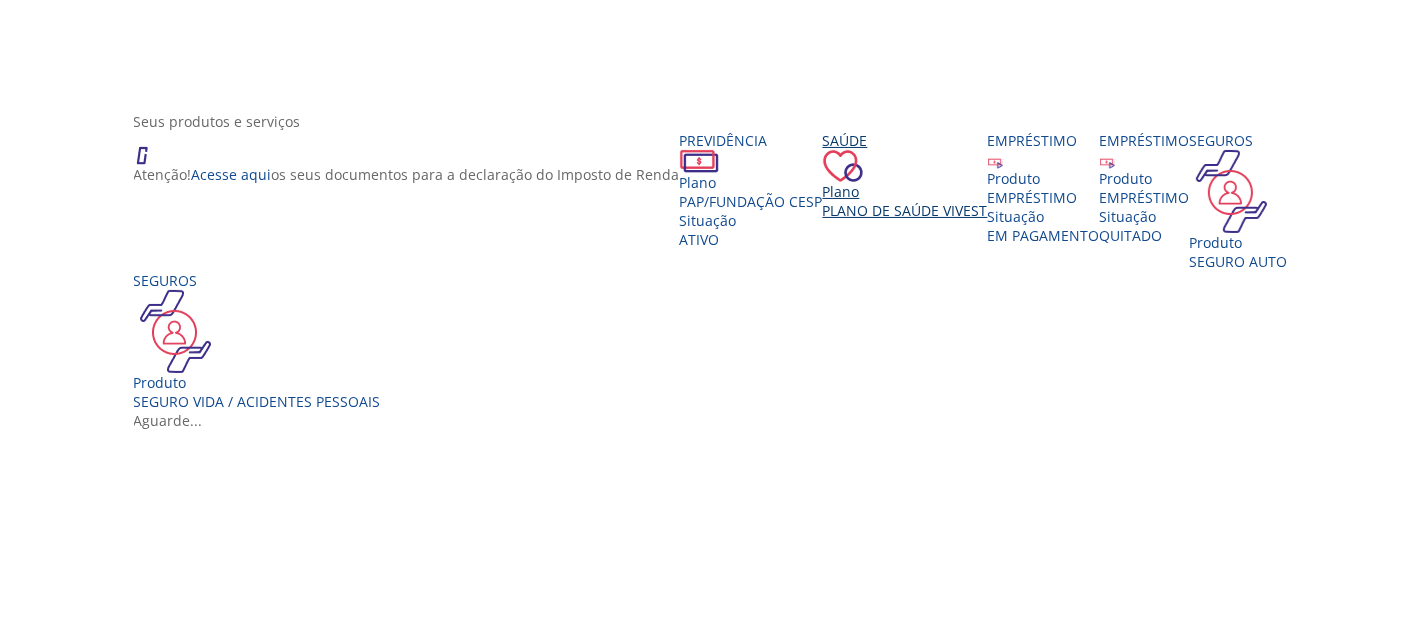 scroll, scrollTop: 402, scrollLeft: 0, axis: vertical 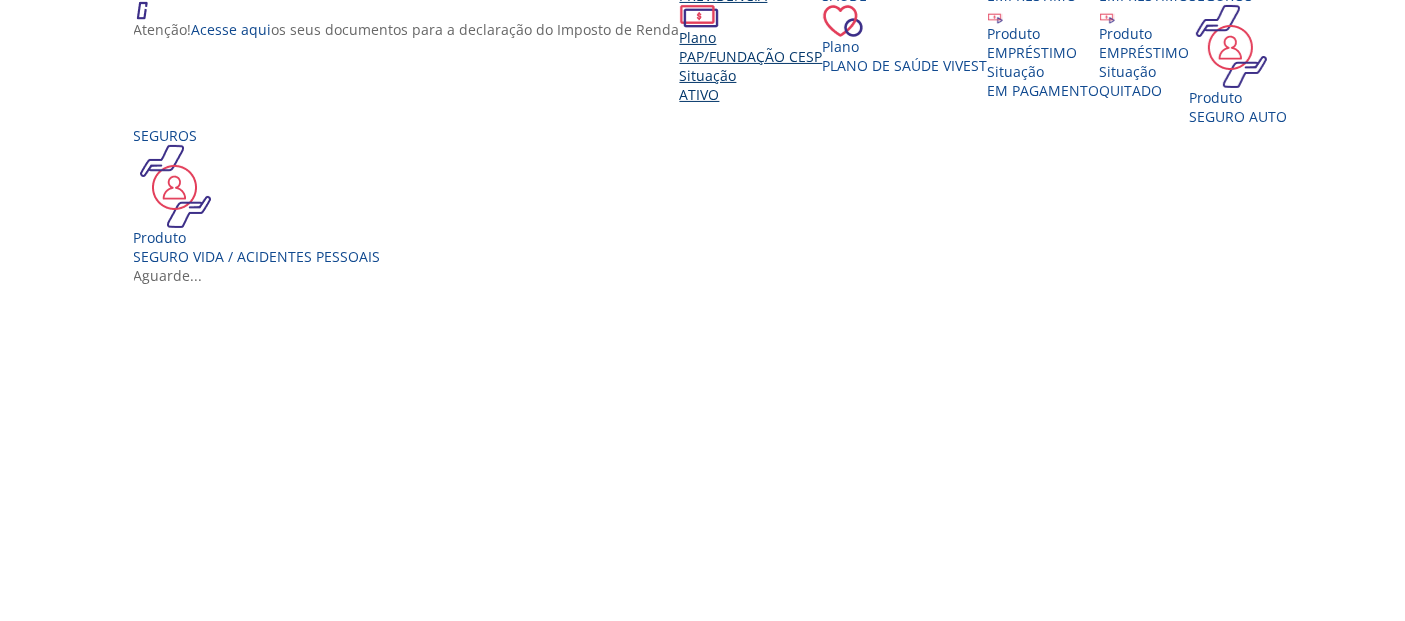 click on "PAP/Fundação CESP" at bounding box center (751, 56) 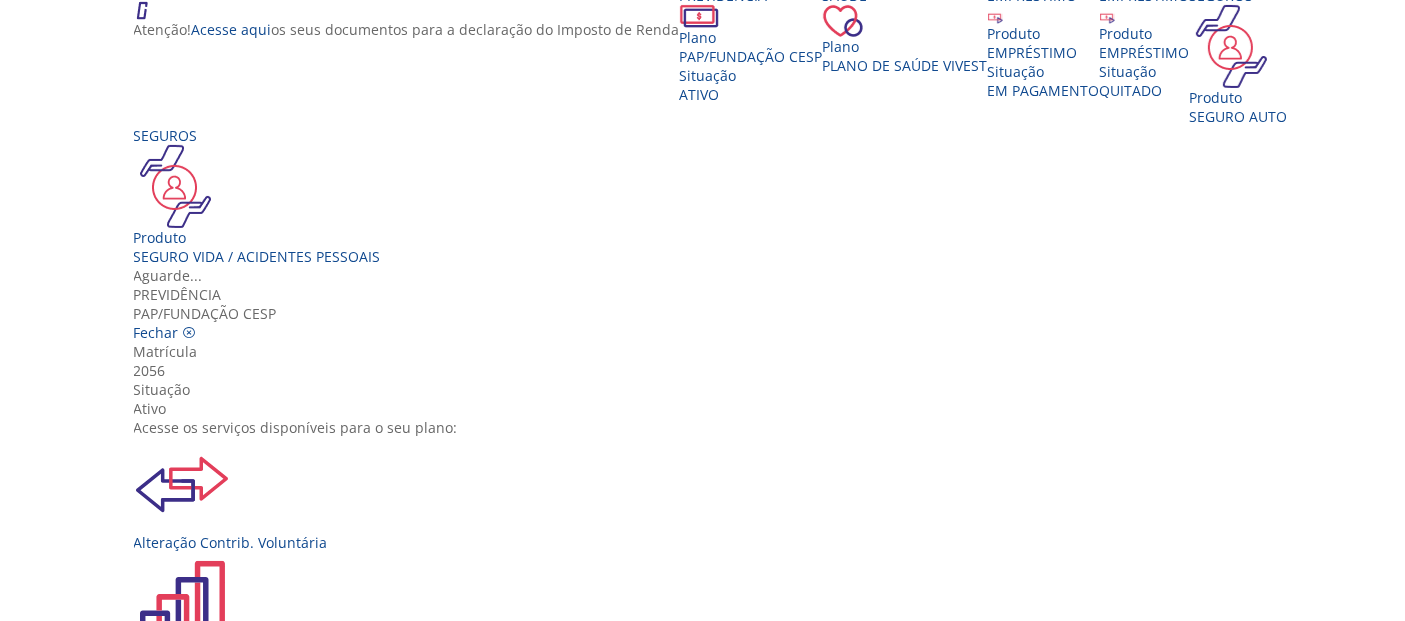 click at bounding box center [182, 1175] 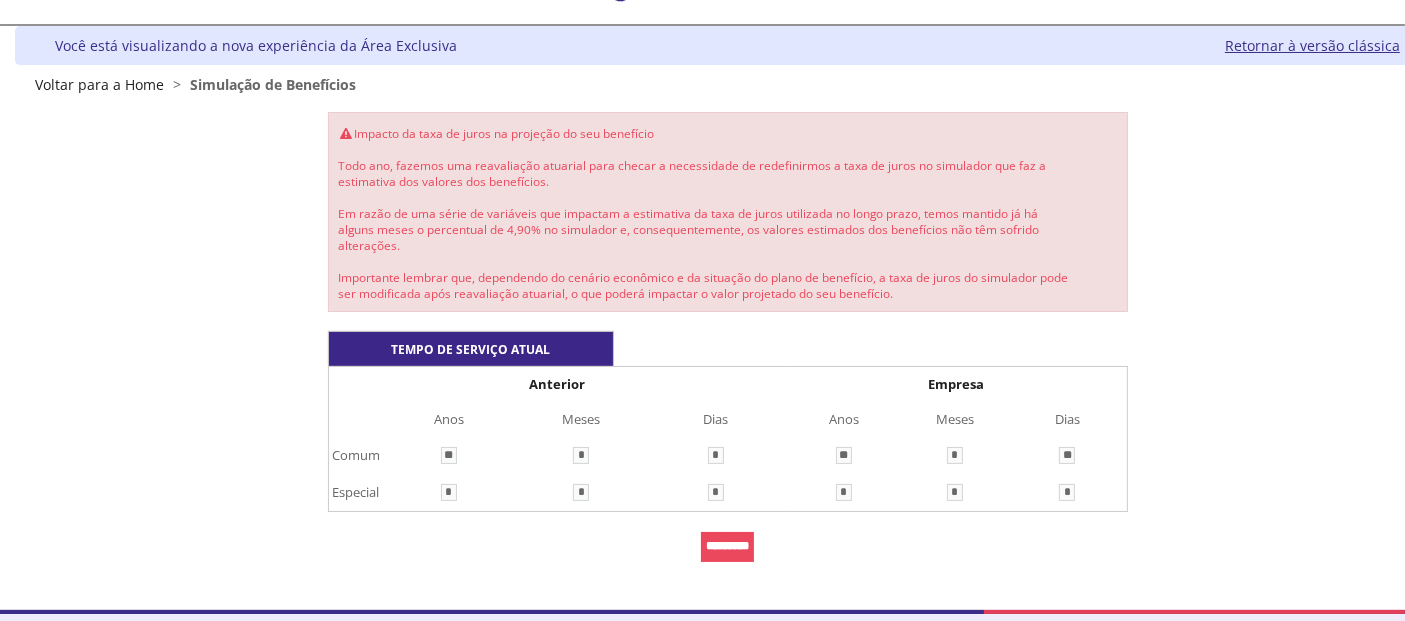 scroll, scrollTop: 129, scrollLeft: 0, axis: vertical 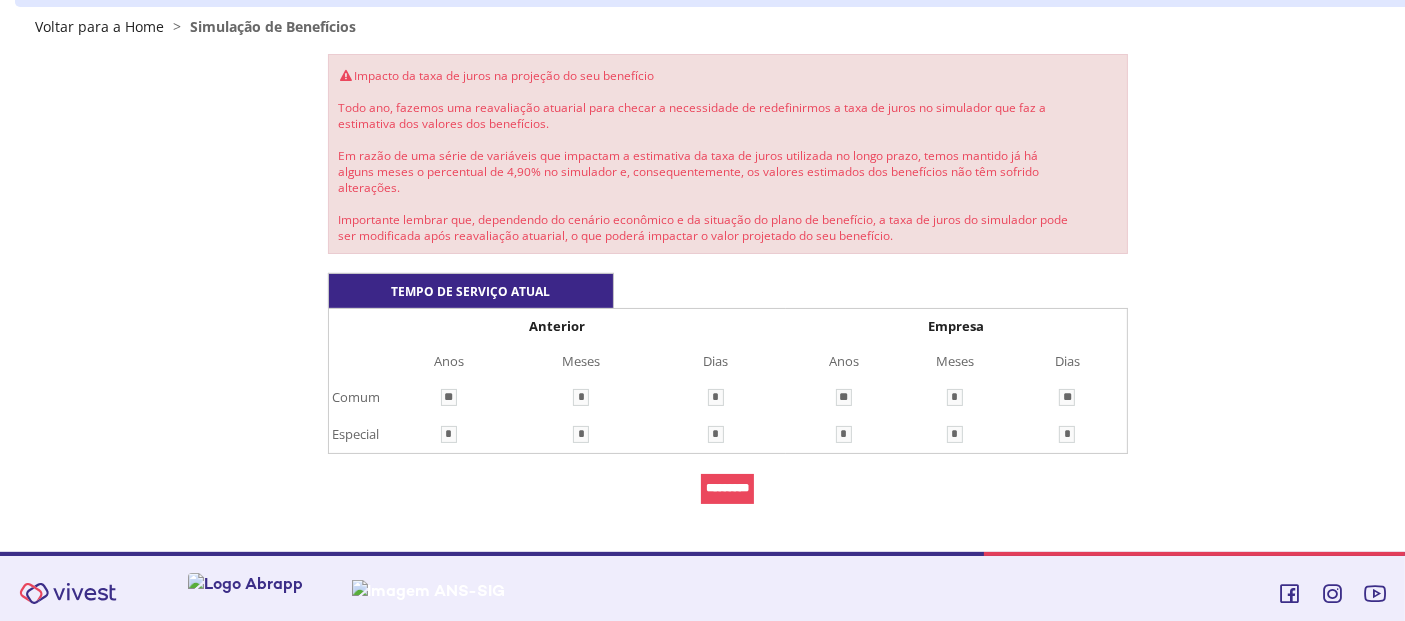 click on "*********" at bounding box center (727, 489) 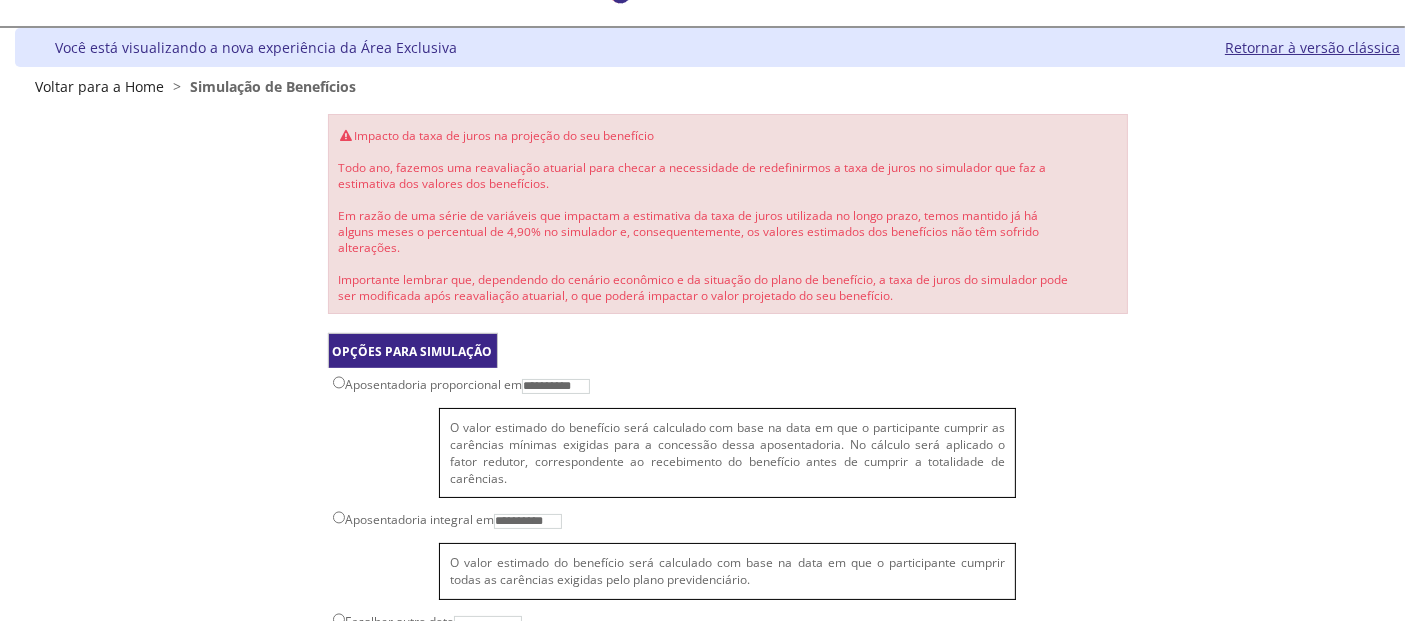 scroll, scrollTop: 0, scrollLeft: 0, axis: both 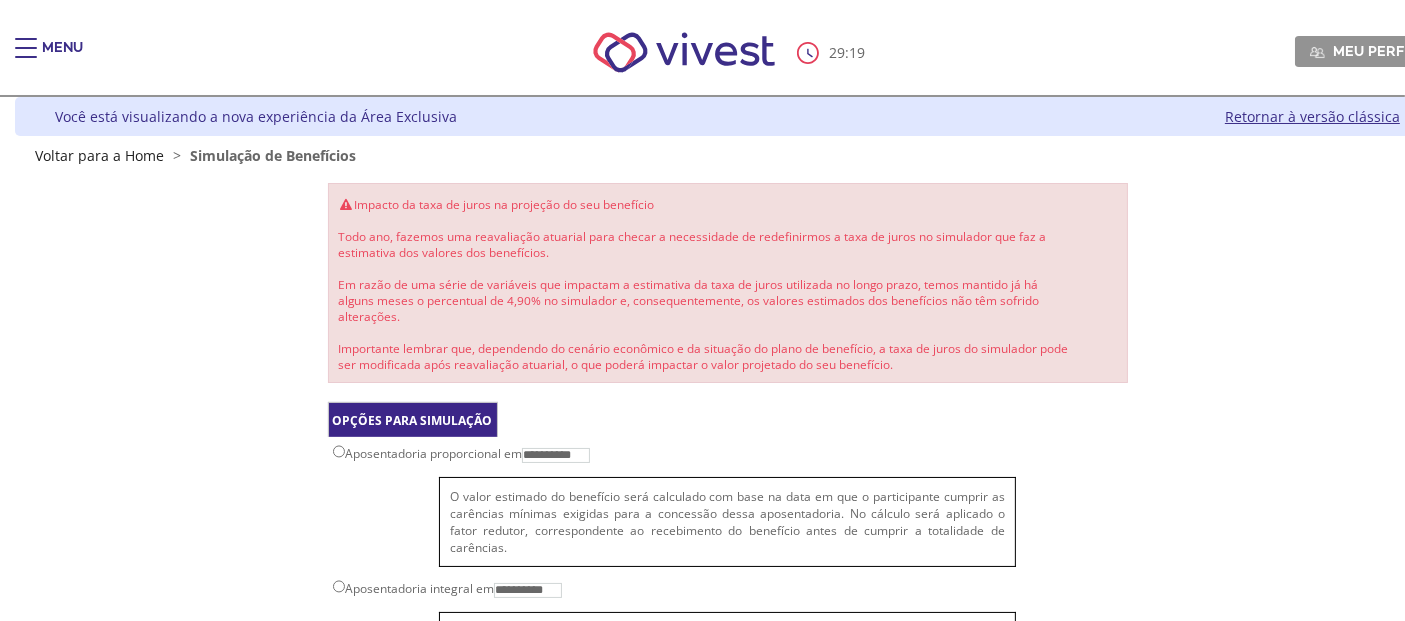 click at bounding box center [26, 58] 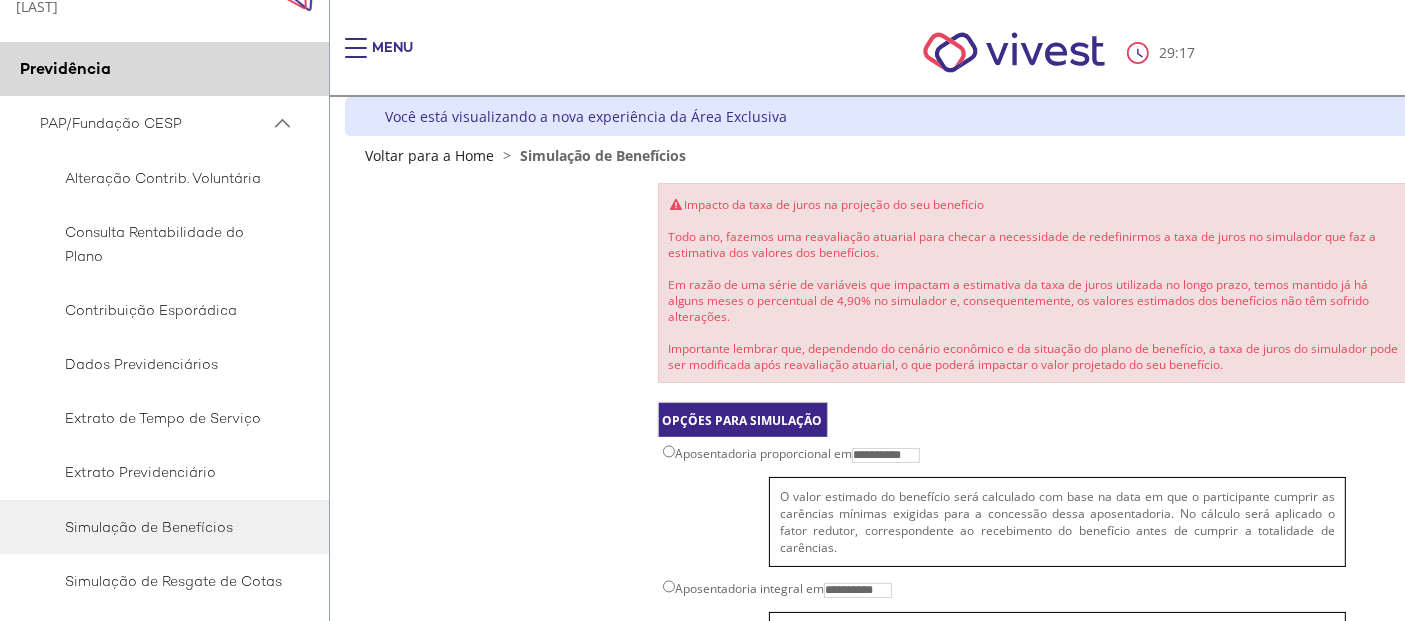 scroll, scrollTop: 111, scrollLeft: 0, axis: vertical 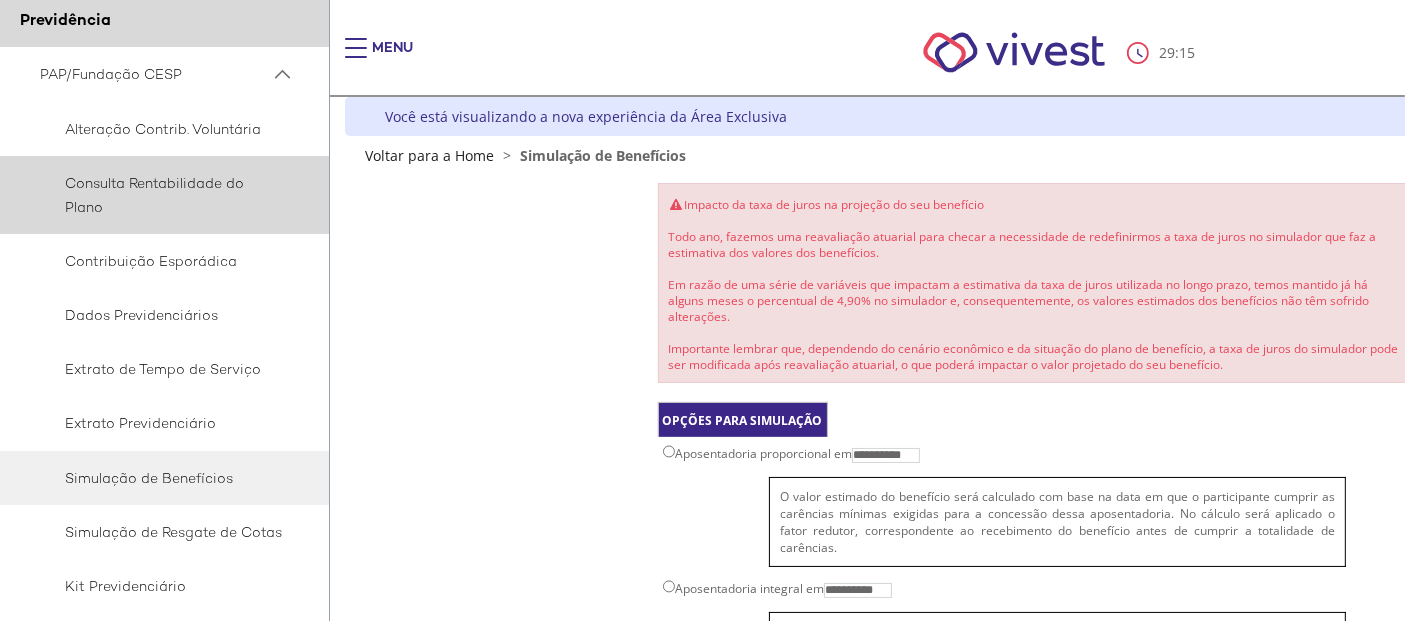 click on "Consulta Rentabilidade do Plano" at bounding box center (161, 195) 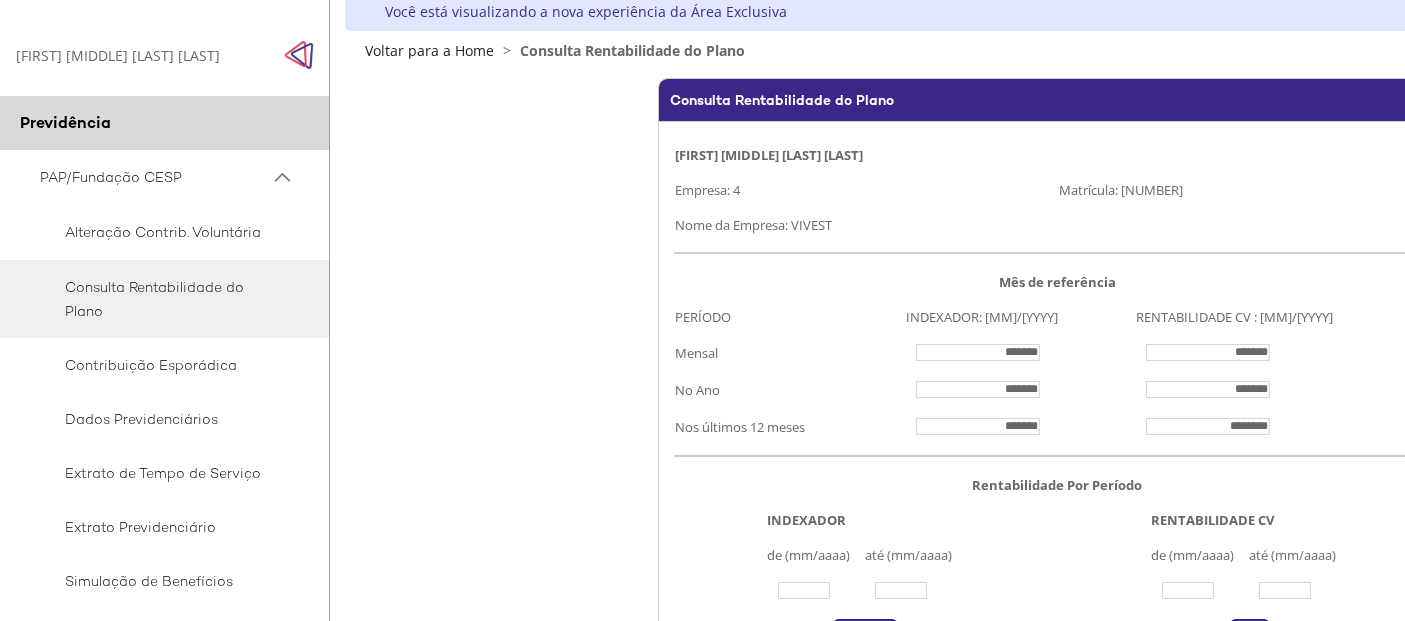 scroll, scrollTop: 222, scrollLeft: 0, axis: vertical 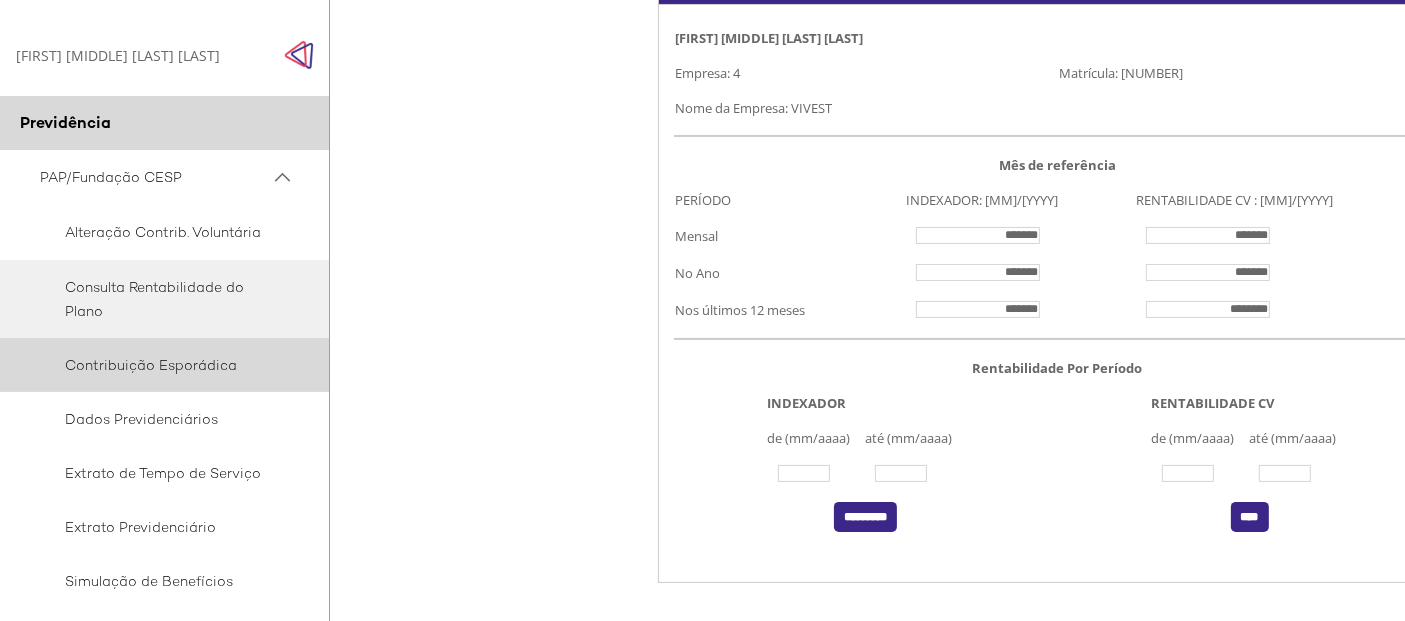 click on "Contribuição Esporádica" at bounding box center (161, 365) 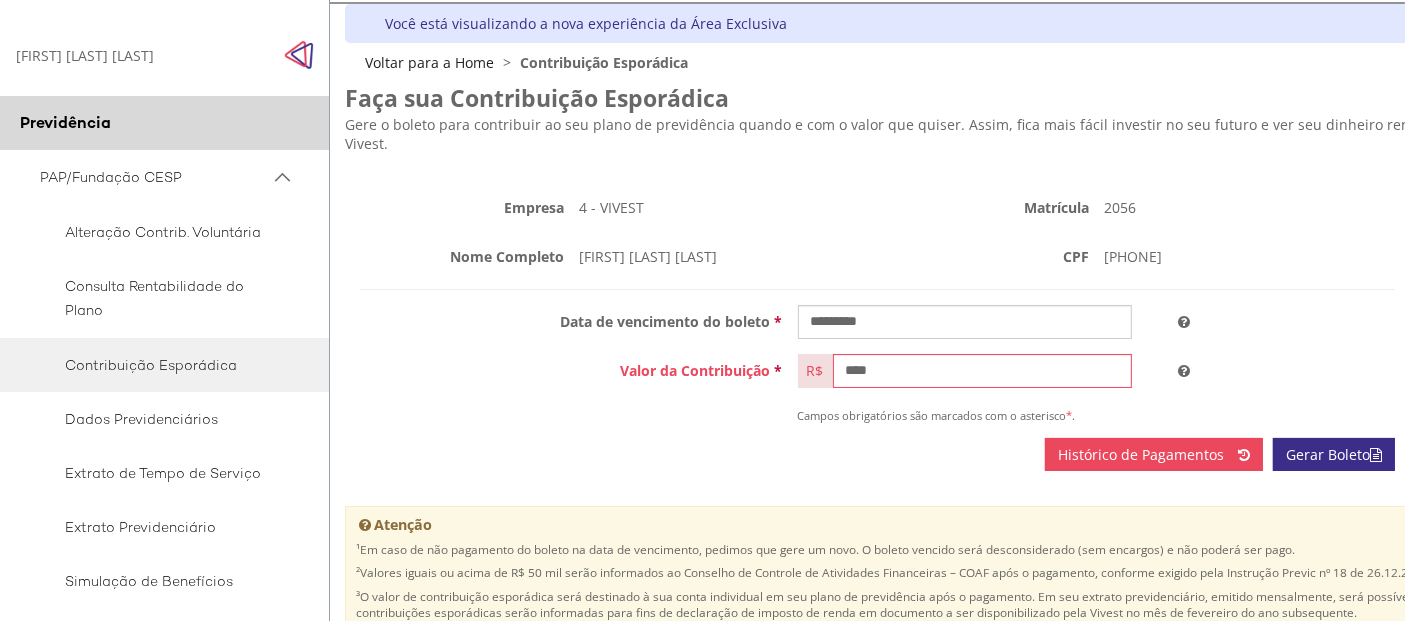 scroll, scrollTop: 201, scrollLeft: 0, axis: vertical 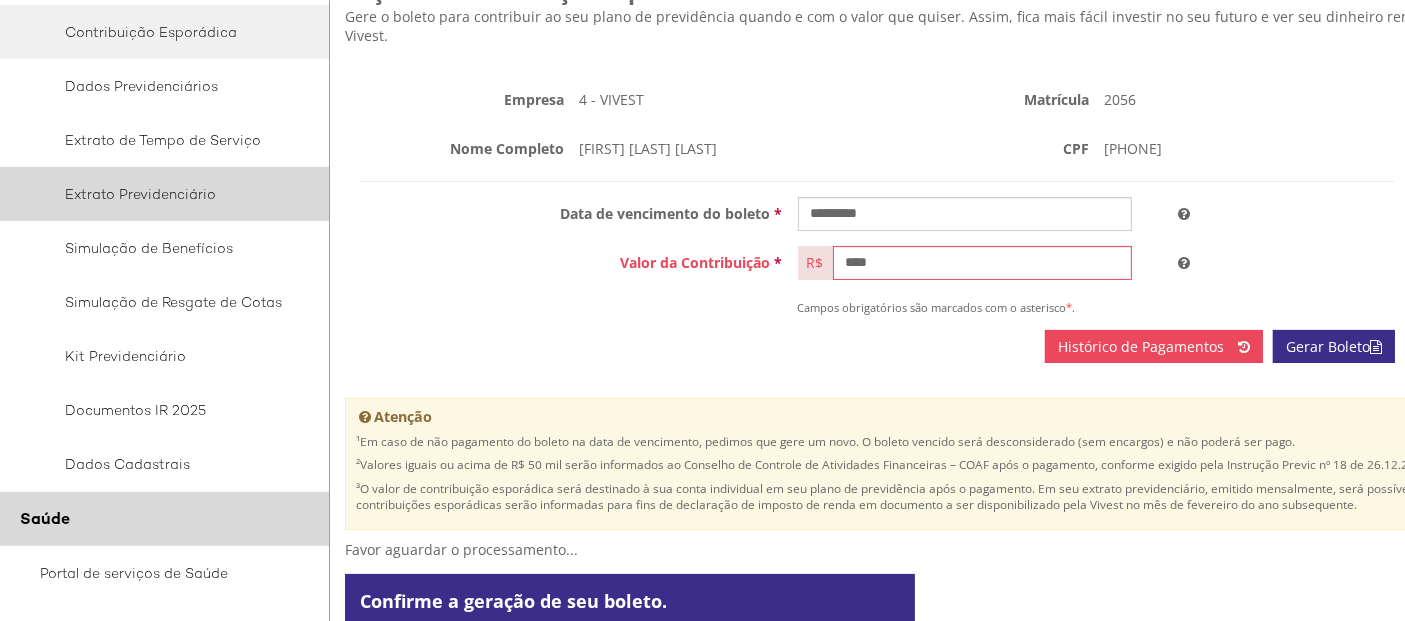 click on "Extrato Previdenciário" at bounding box center (161, 194) 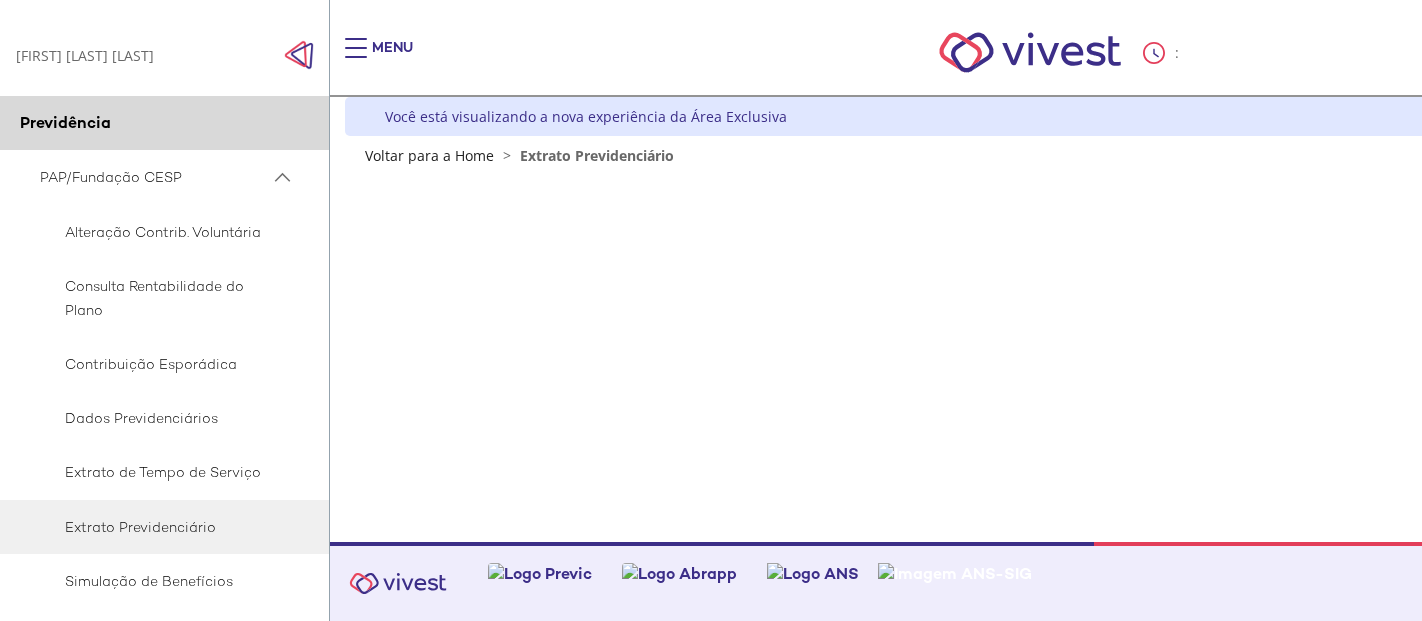 scroll, scrollTop: 0, scrollLeft: 0, axis: both 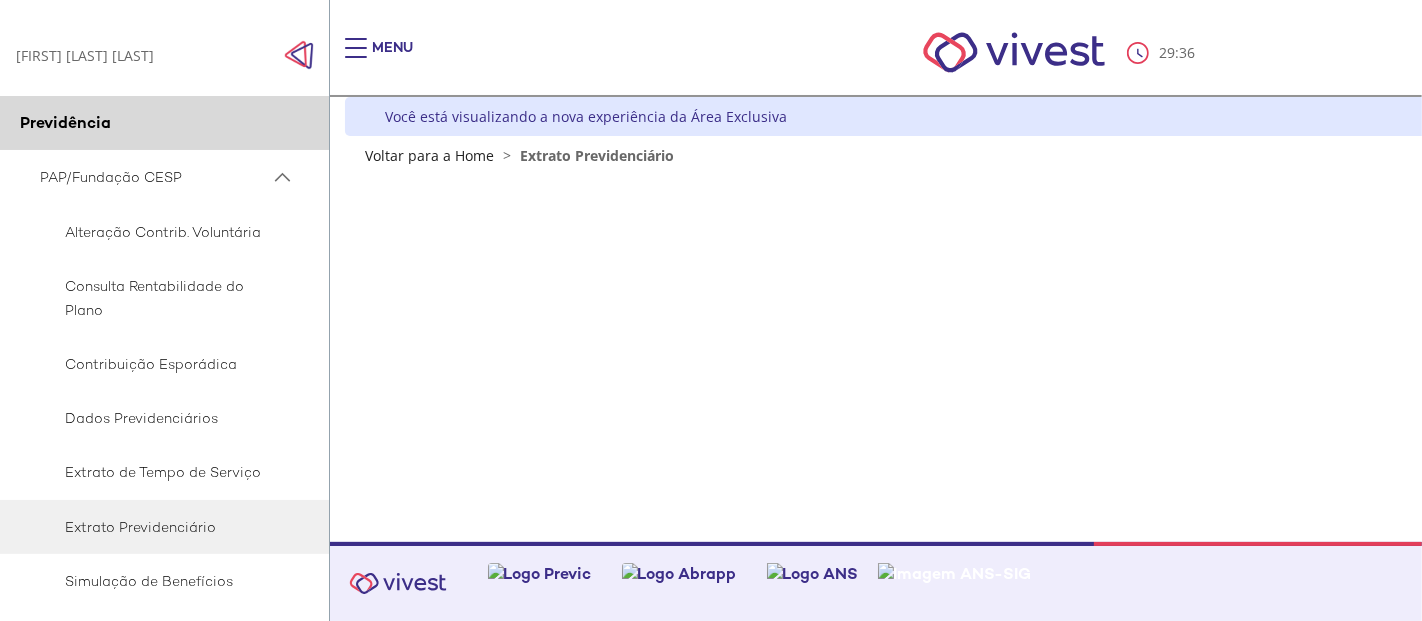 click on "Extrato Previdenciário" at bounding box center (597, 155) 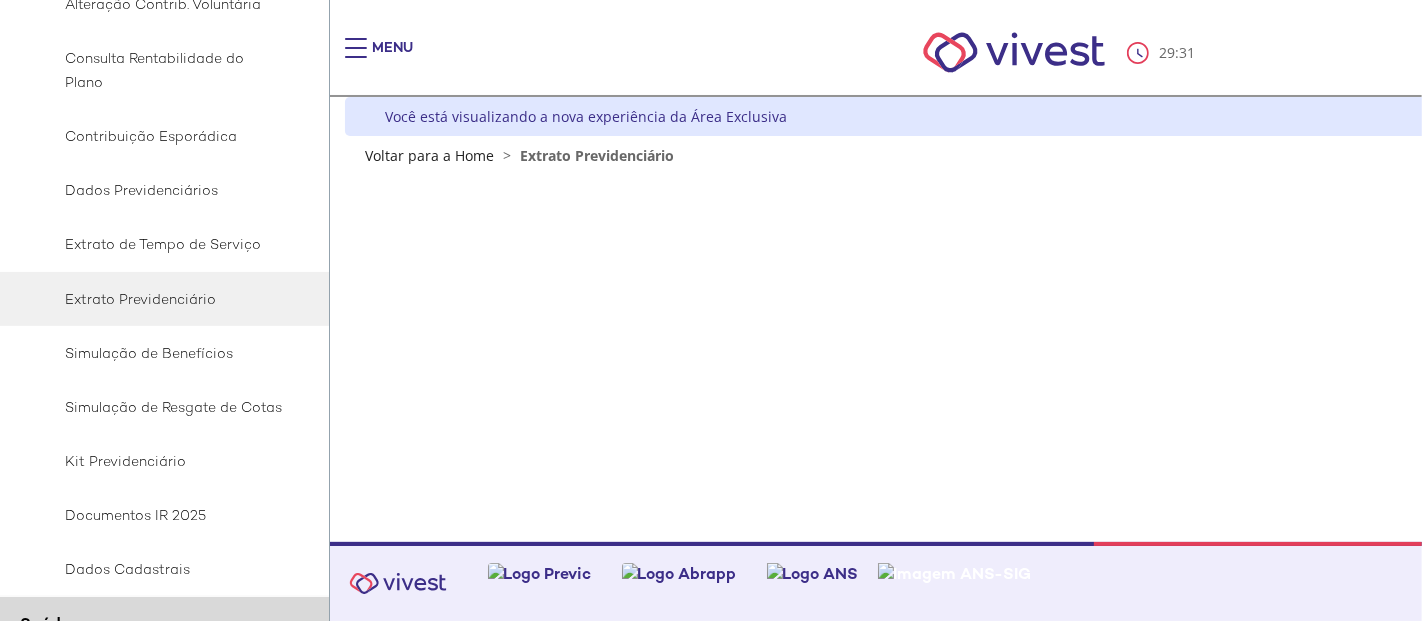 scroll, scrollTop: 111, scrollLeft: 0, axis: vertical 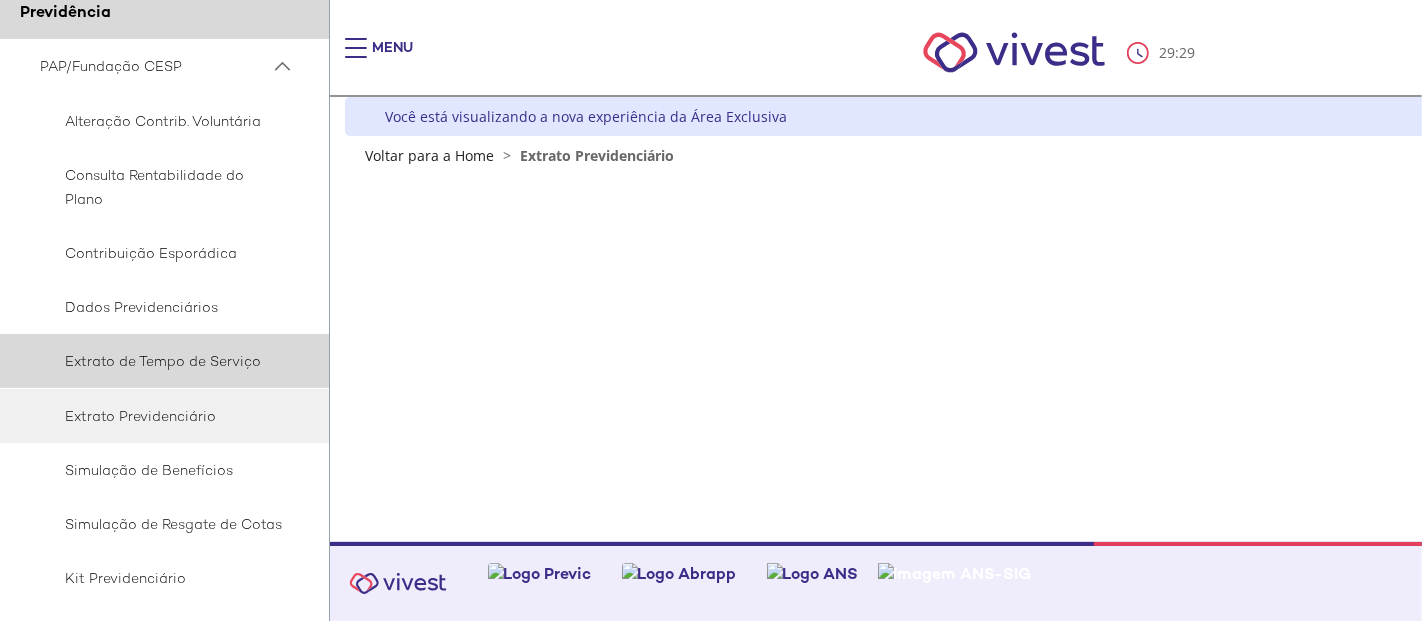 click on "Extrato de Tempo de Serviço" at bounding box center (161, 361) 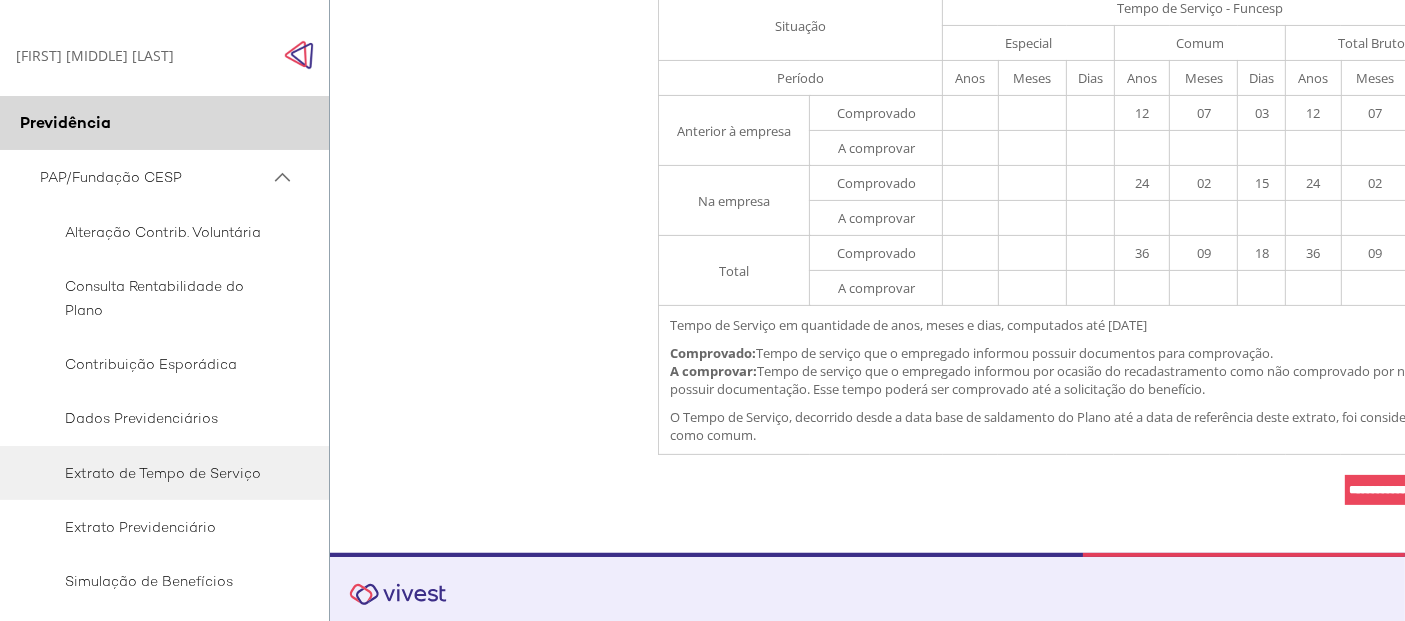 scroll, scrollTop: 488, scrollLeft: 0, axis: vertical 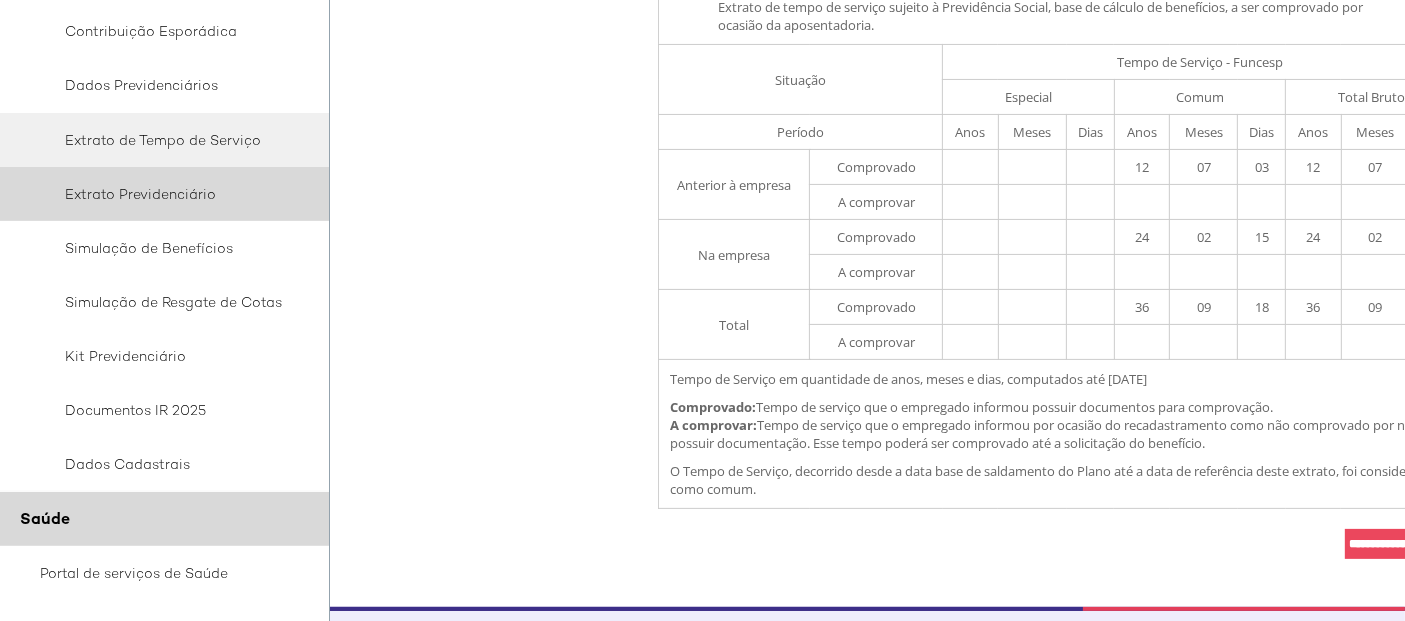 click on "Extrato Previdenciário" at bounding box center [161, 194] 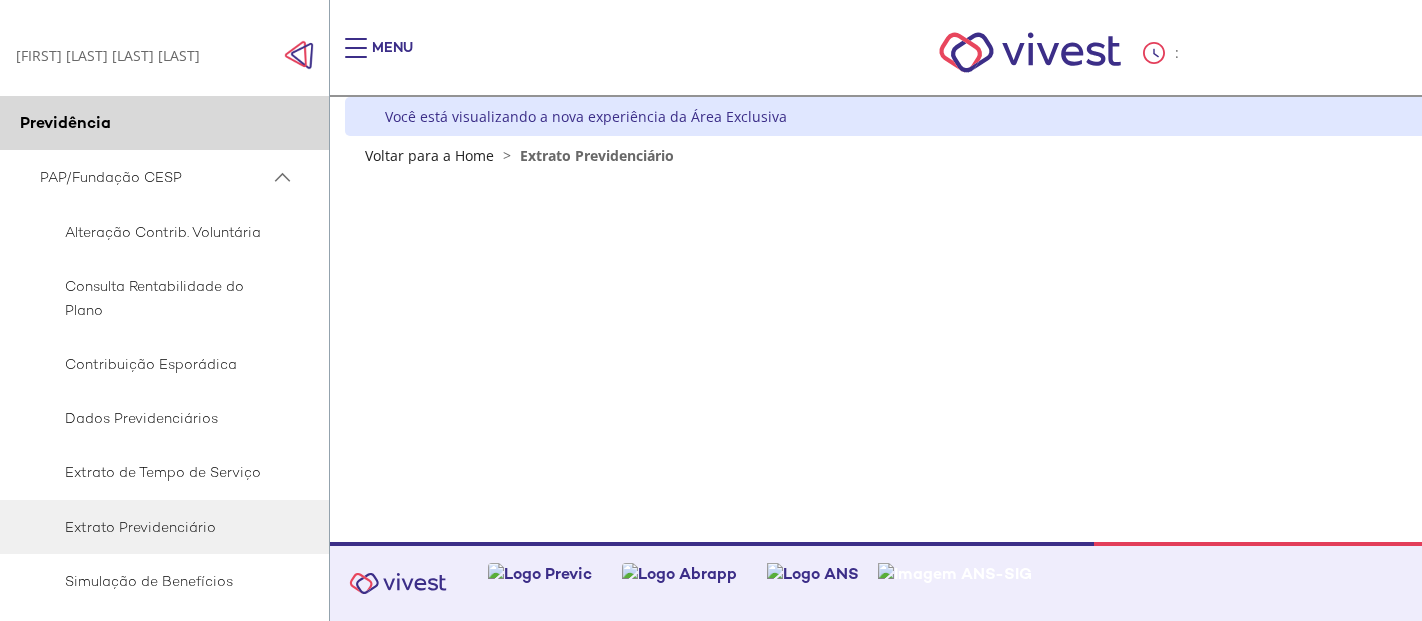 scroll, scrollTop: 0, scrollLeft: 0, axis: both 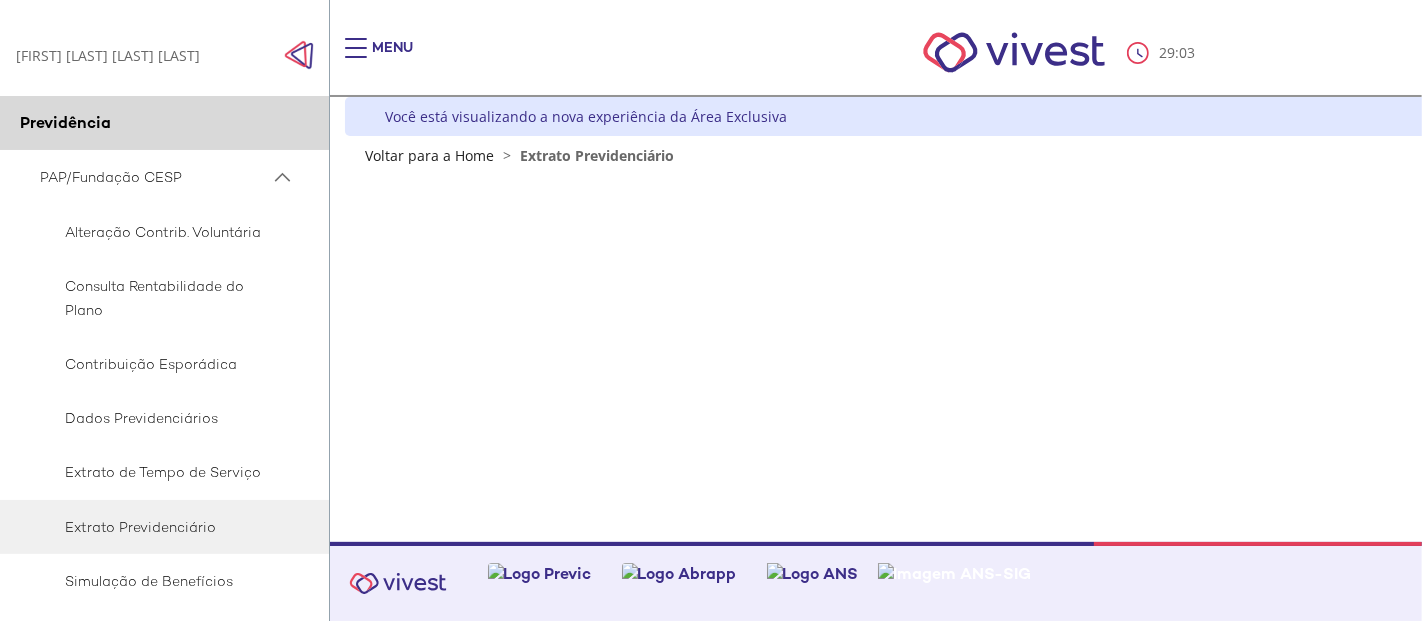 click on "Extrato Previdenciário" at bounding box center (597, 155) 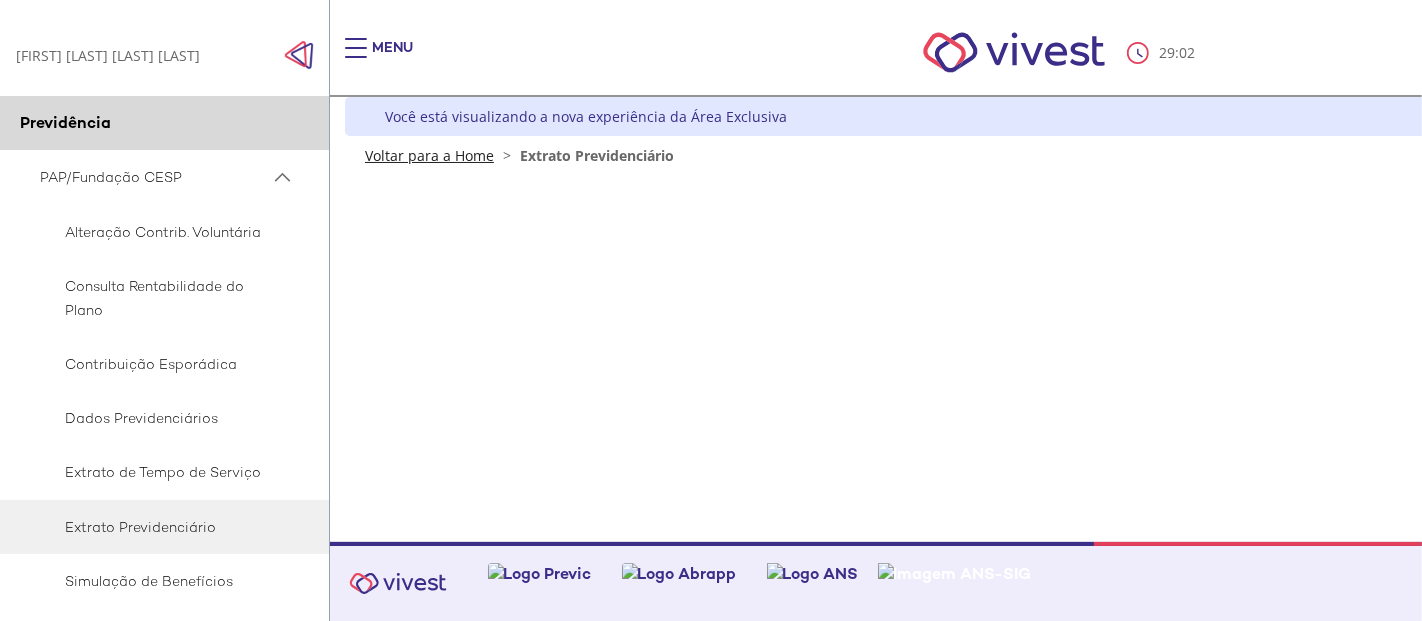 click on "Voltar para a Home" at bounding box center (429, 155) 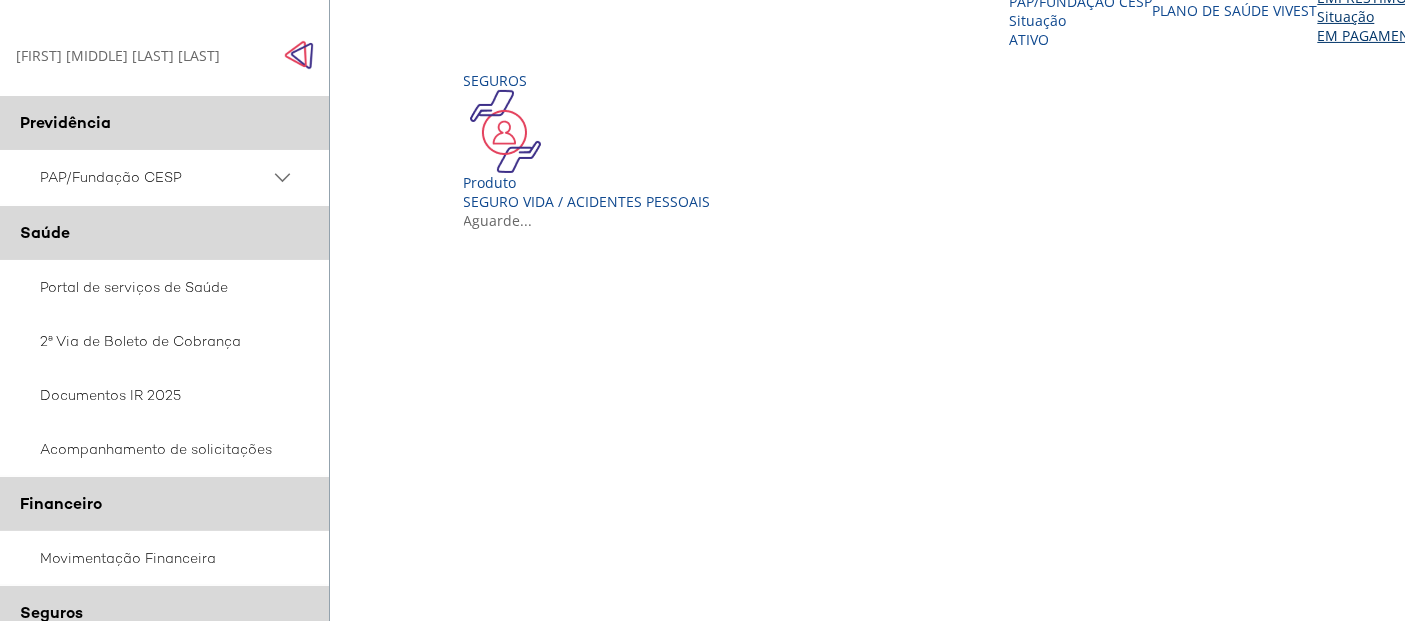 scroll, scrollTop: 377, scrollLeft: 0, axis: vertical 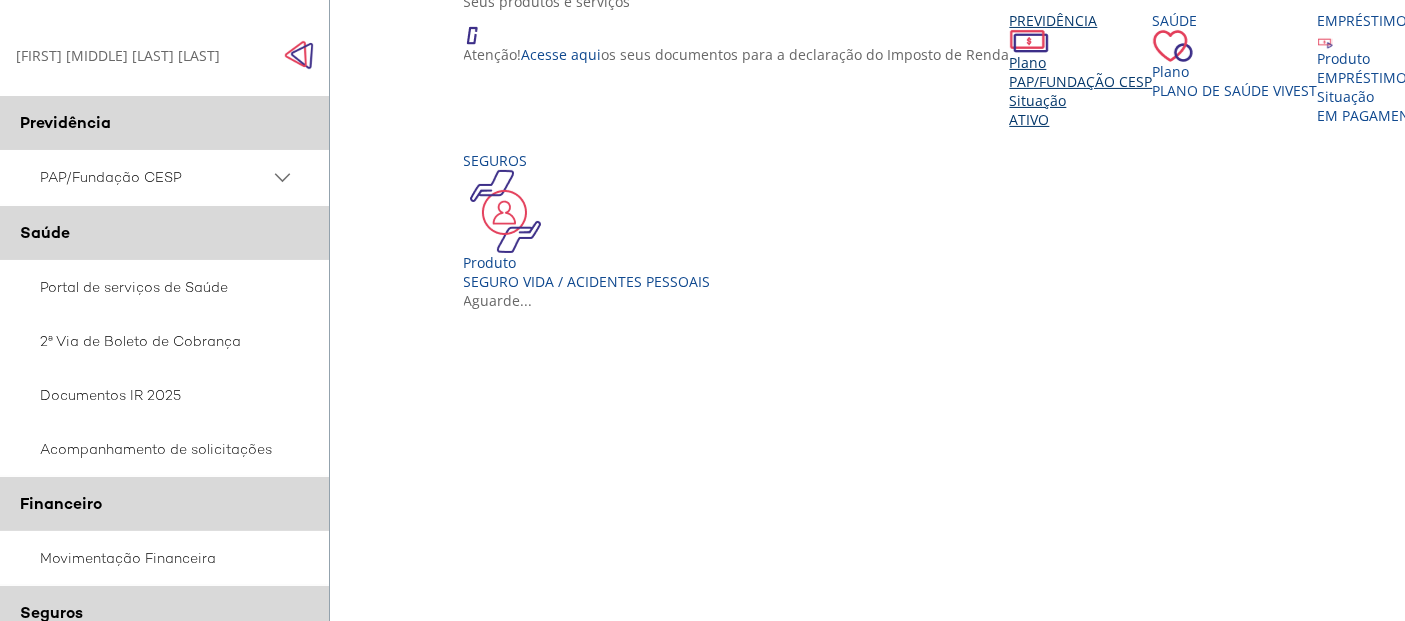 click on "Previdência" at bounding box center (1081, 20) 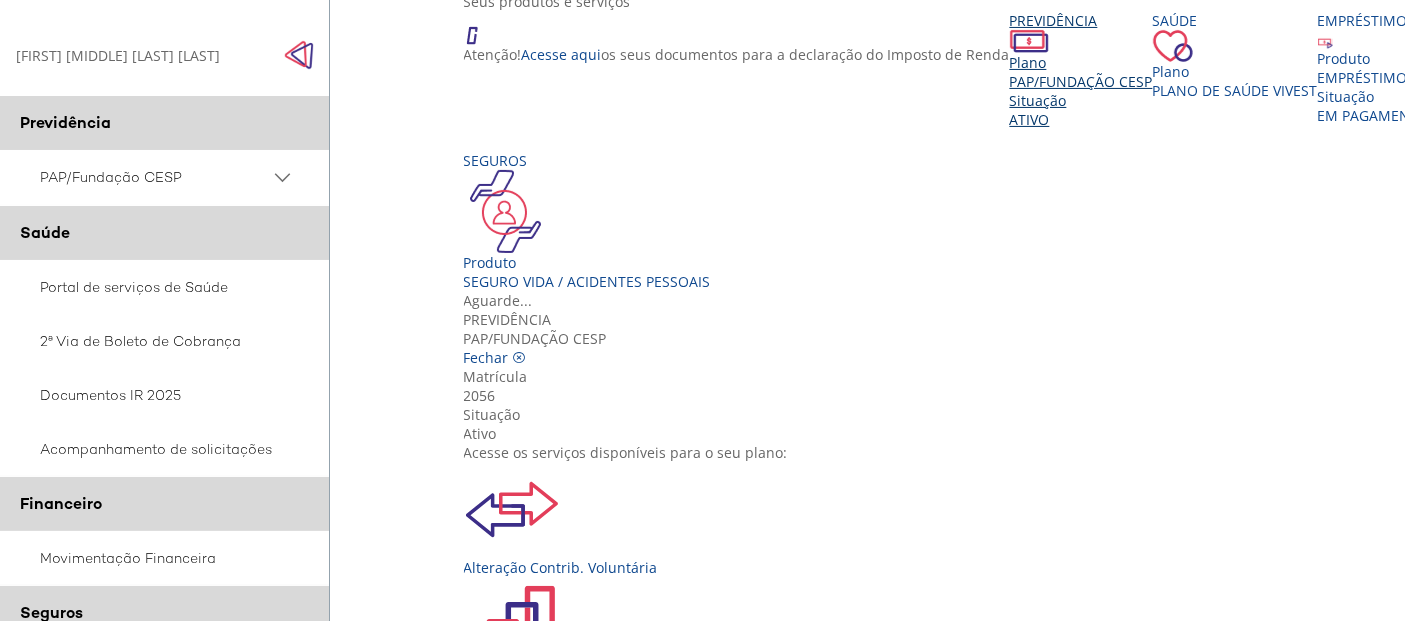 scroll, scrollTop: 222, scrollLeft: 0, axis: vertical 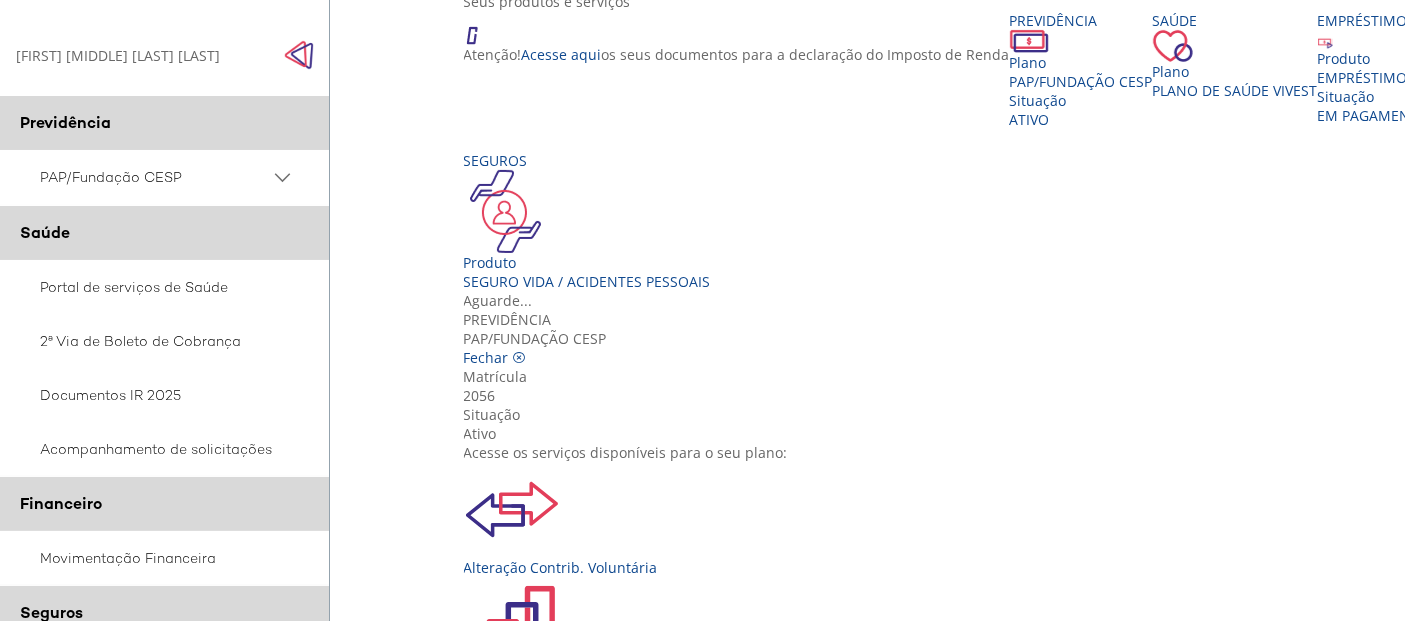 click on "Extrato Previdenciário" at bounding box center (1058, 1094) 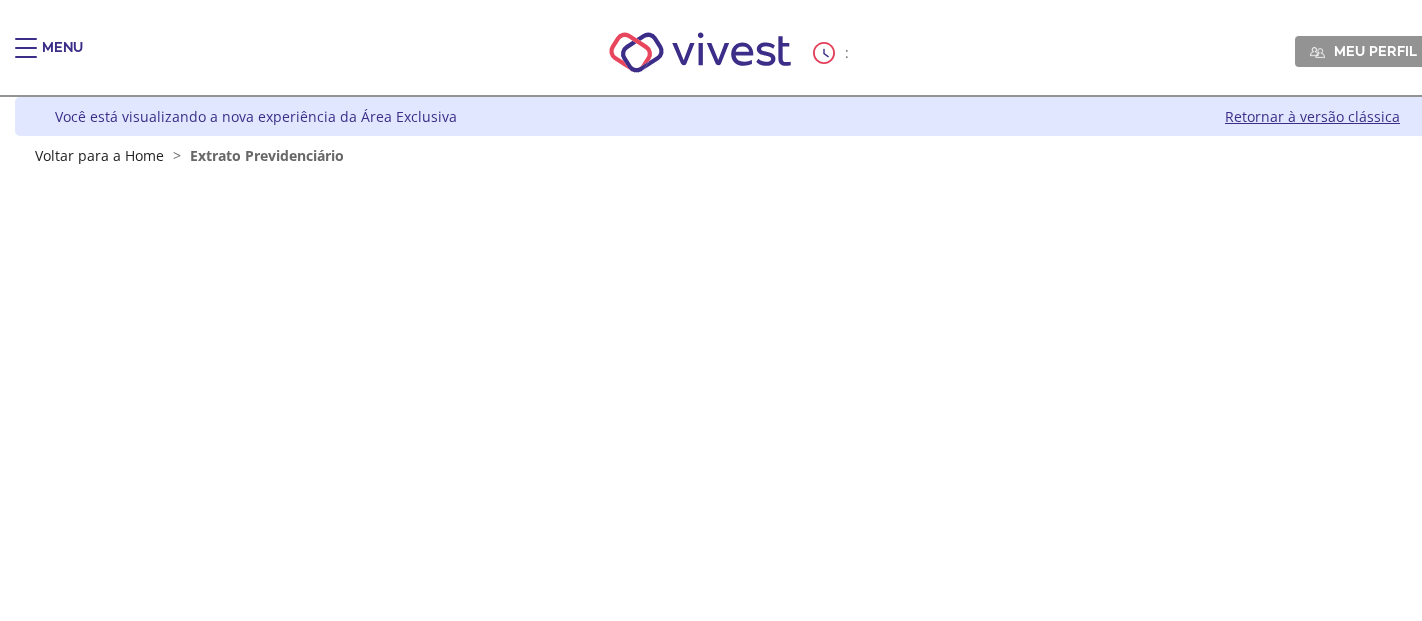 scroll, scrollTop: 0, scrollLeft: 0, axis: both 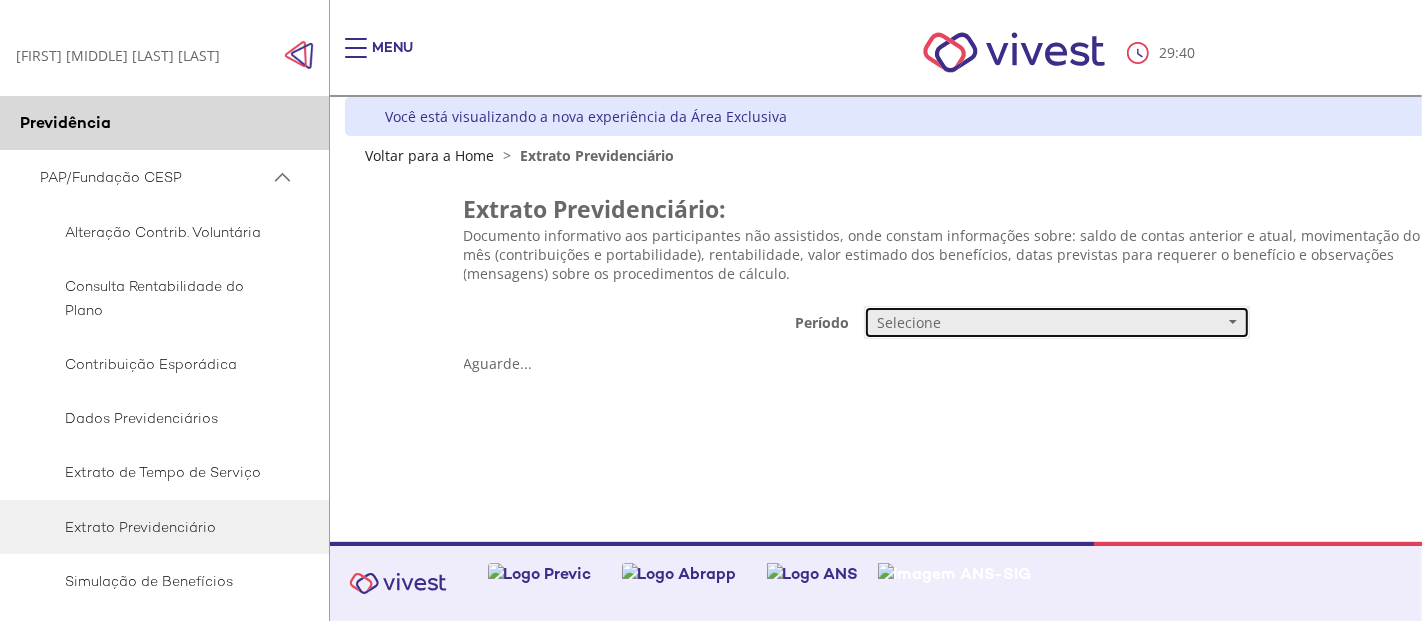click on "Selecione" at bounding box center [1057, 323] 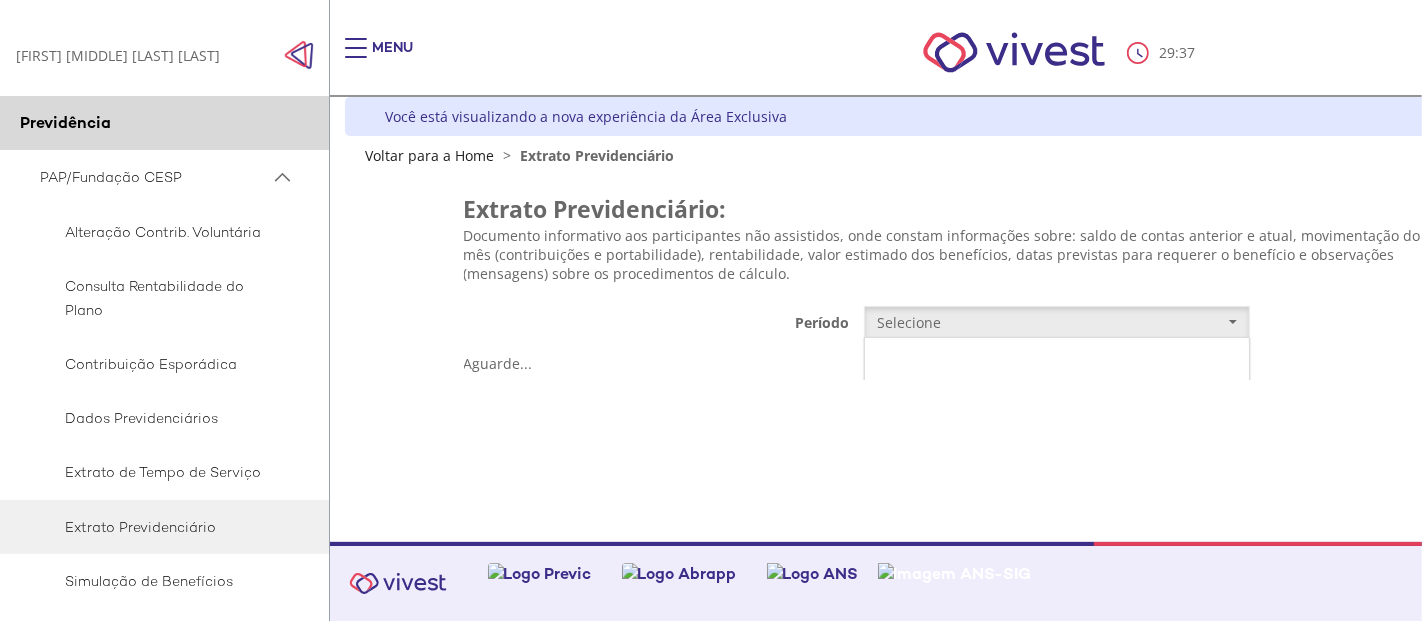 click on "Mensal" at bounding box center [1057, 360] 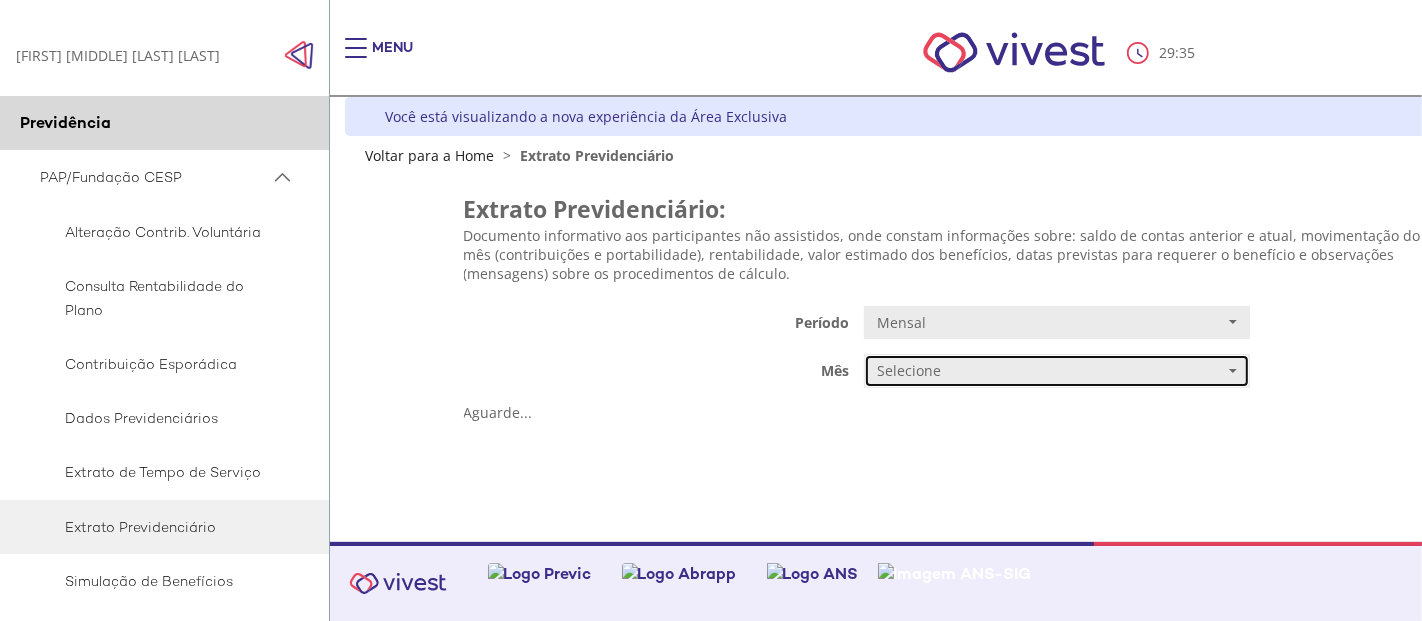 click on "Selecione" at bounding box center (1050, 371) 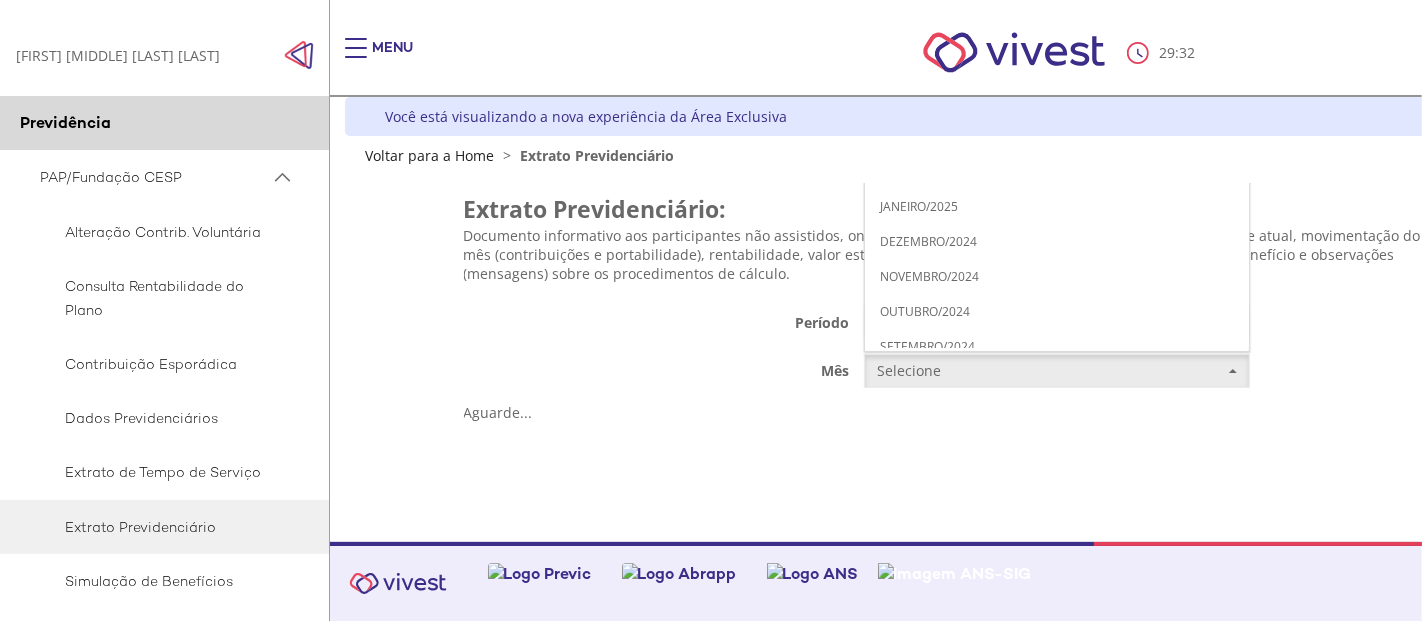 click on "JUNHO/2025" at bounding box center (915, 31) 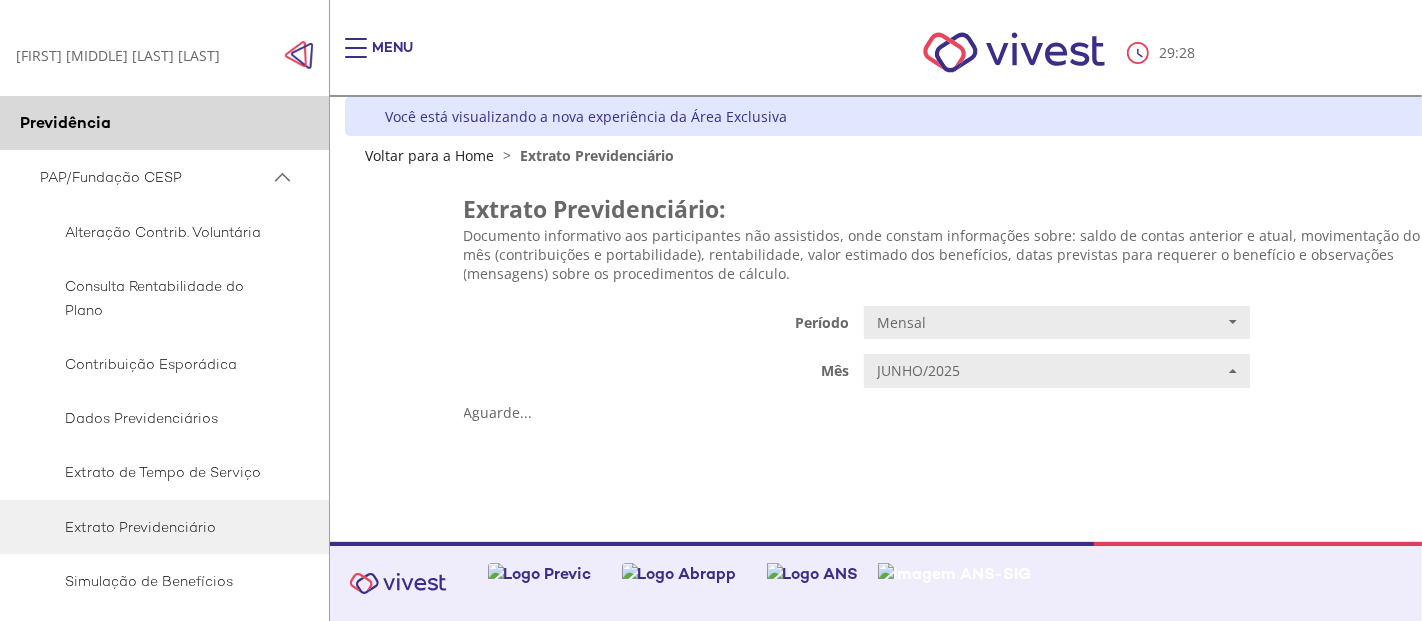 click on "**********" at bounding box center (1058, 306) 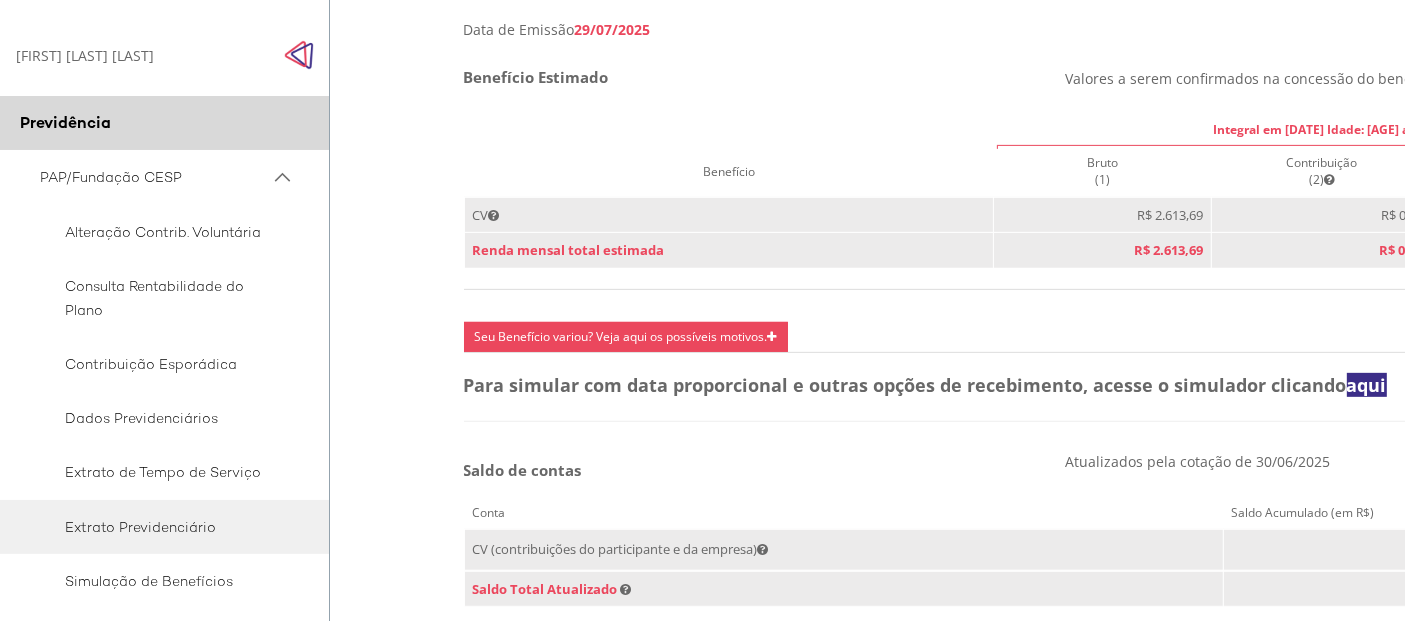 scroll, scrollTop: 709, scrollLeft: 0, axis: vertical 